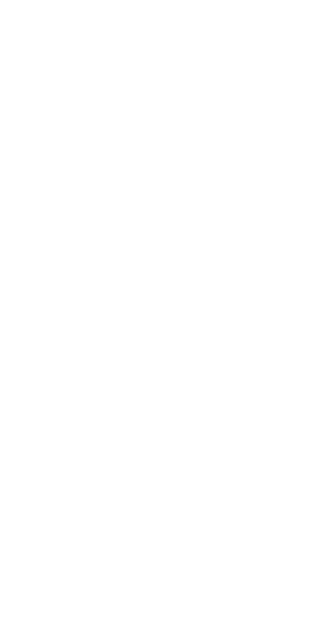 scroll, scrollTop: 0, scrollLeft: 0, axis: both 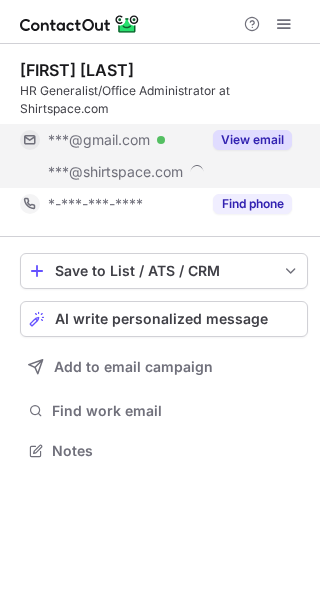 click on "View email" at bounding box center [246, 140] 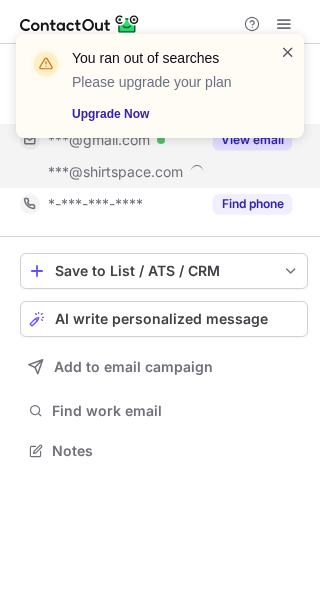 click at bounding box center [288, 52] 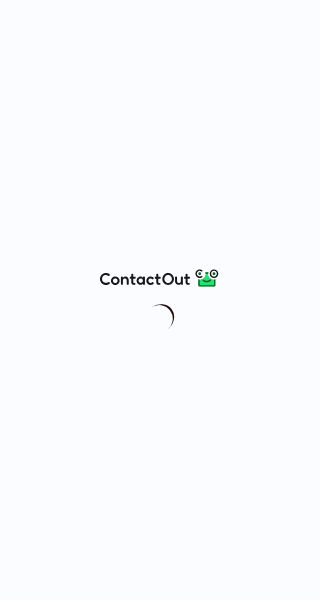 scroll, scrollTop: 0, scrollLeft: 0, axis: both 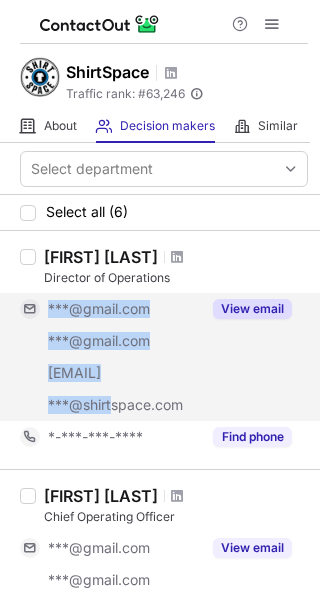 drag, startPoint x: 201, startPoint y: 407, endPoint x: 115, endPoint y: 411, distance: 86.09297 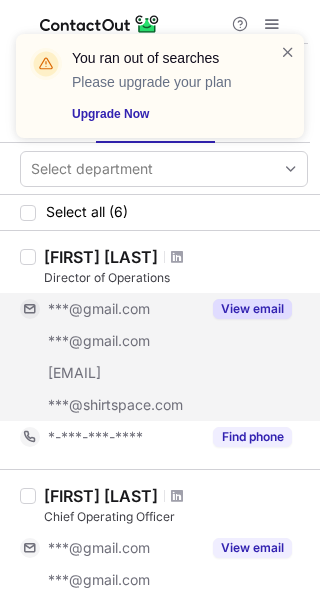 click on "***@shirtspace.com" at bounding box center [115, 405] 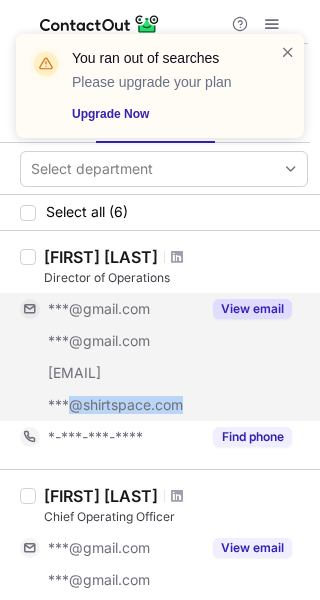 drag, startPoint x: 73, startPoint y: 406, endPoint x: 184, endPoint y: 404, distance: 111.01801 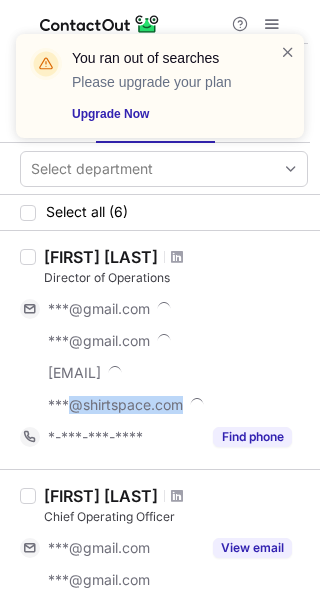 copy on "@shirtspace.com" 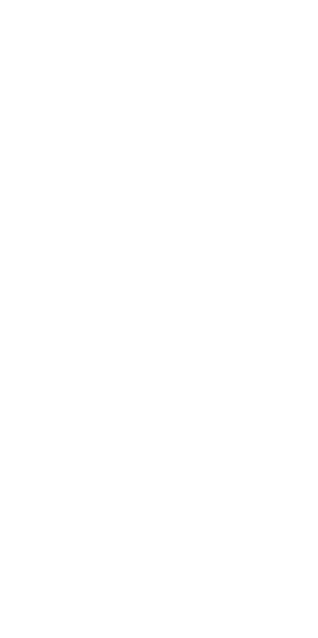 scroll, scrollTop: 0, scrollLeft: 0, axis: both 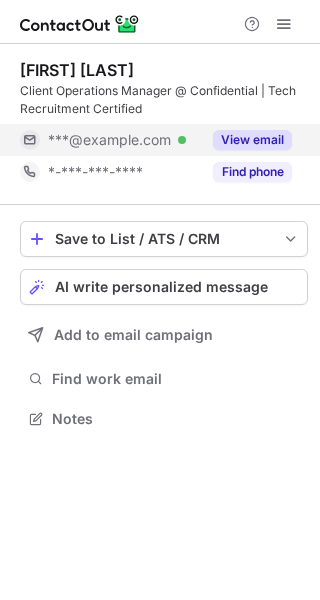 click on "View email" at bounding box center (252, 140) 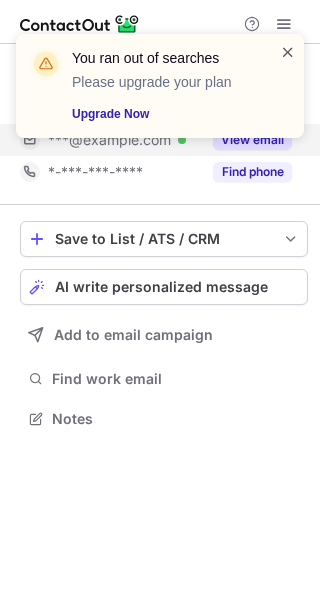 click at bounding box center [288, 52] 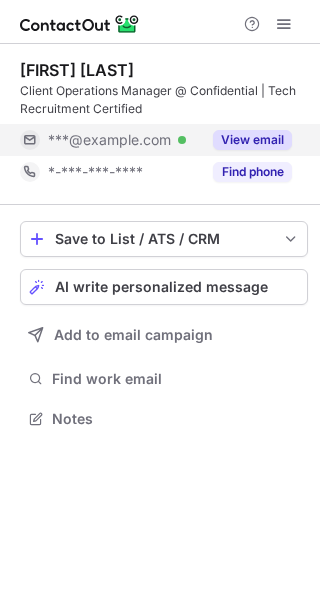 click on "You ran out of searches Please upgrade your plan Upgrade Now" at bounding box center [152, 86] 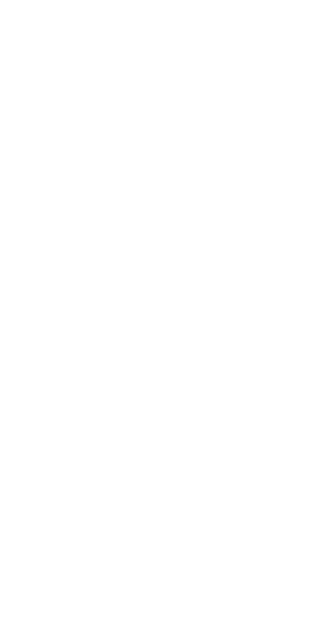 scroll, scrollTop: 0, scrollLeft: 0, axis: both 